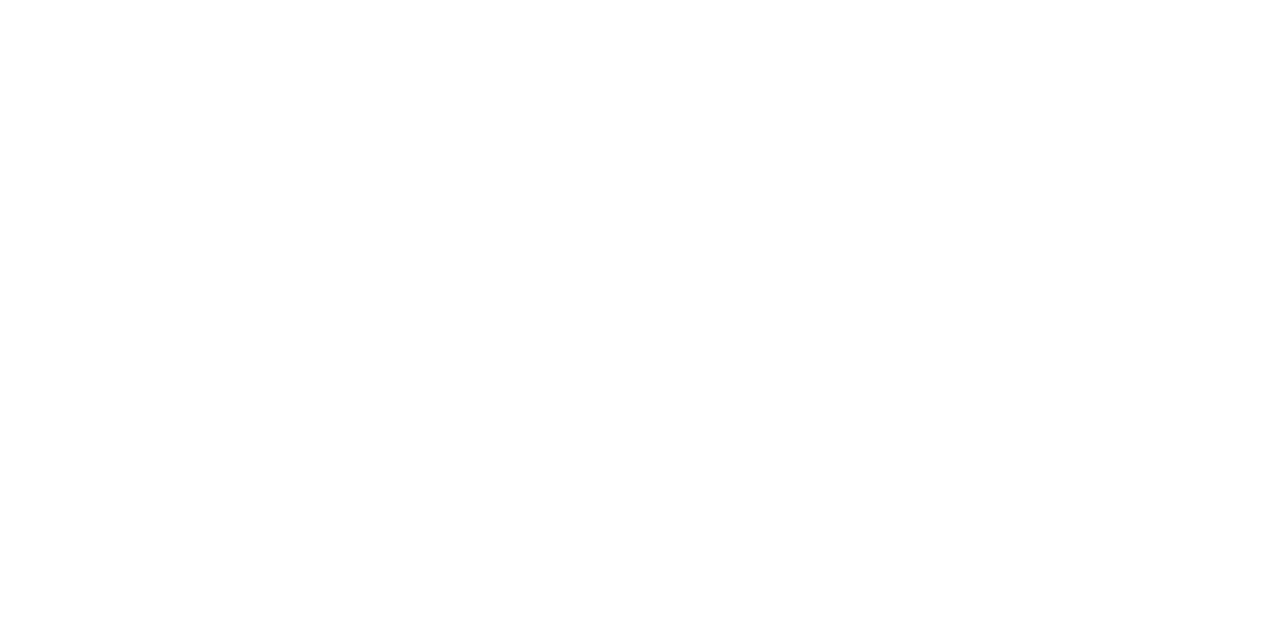 scroll, scrollTop: 0, scrollLeft: 0, axis: both 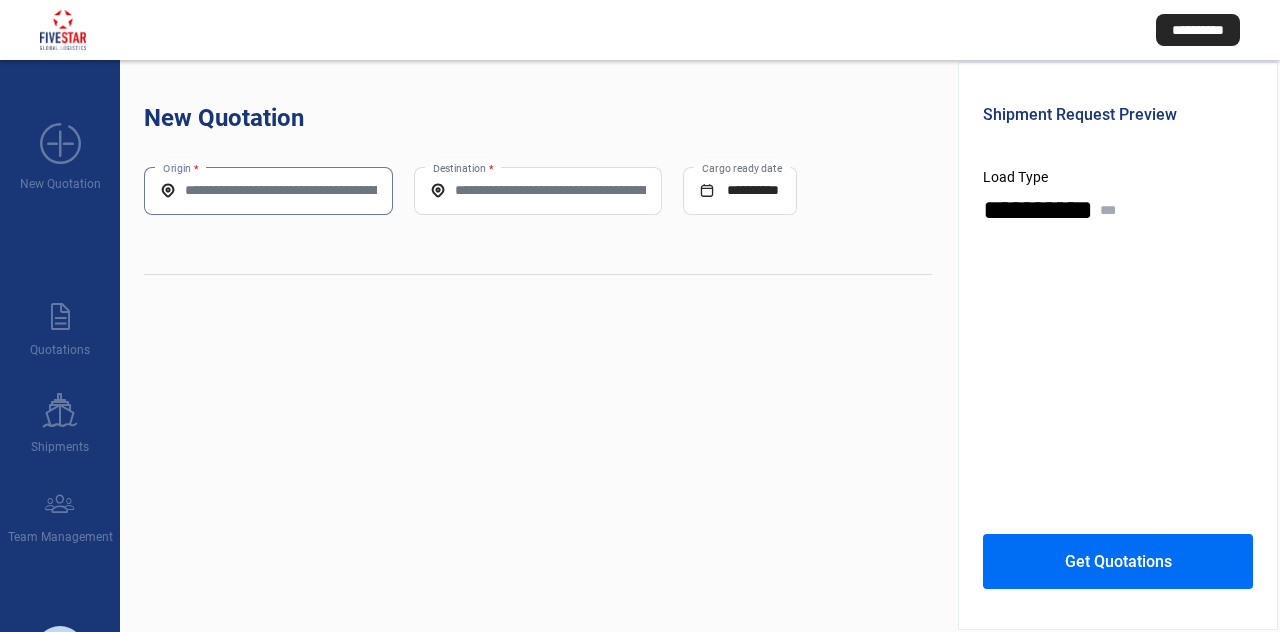 click on "Origin *" at bounding box center [268, 190] 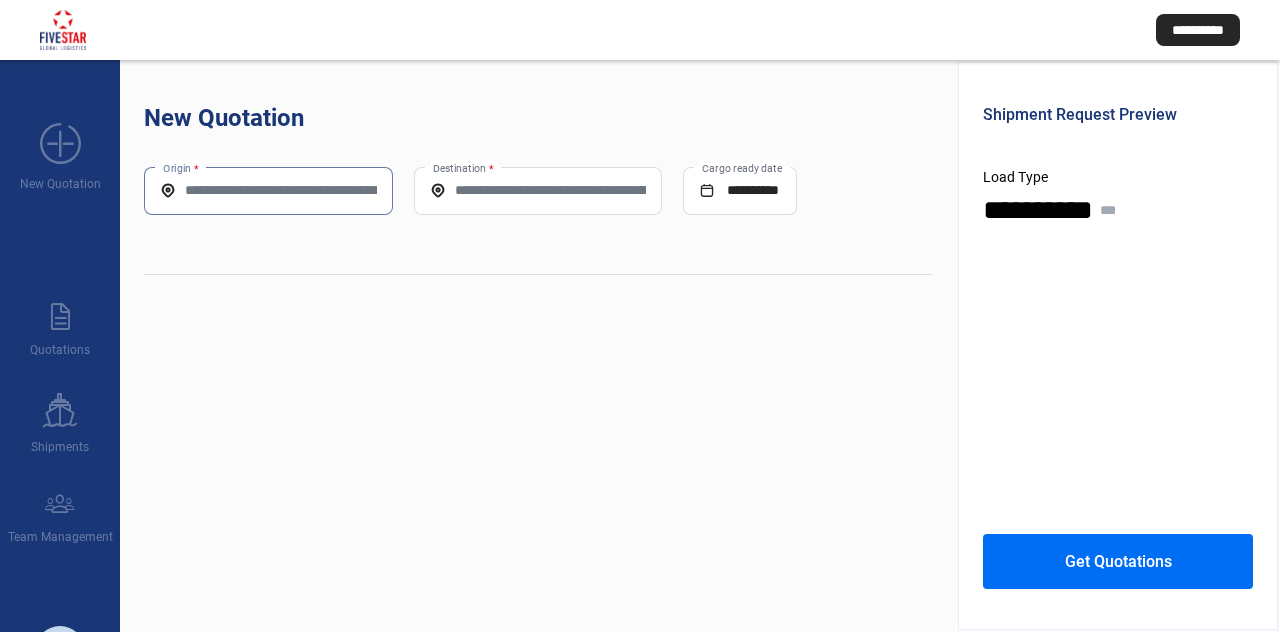 paste on "**********" 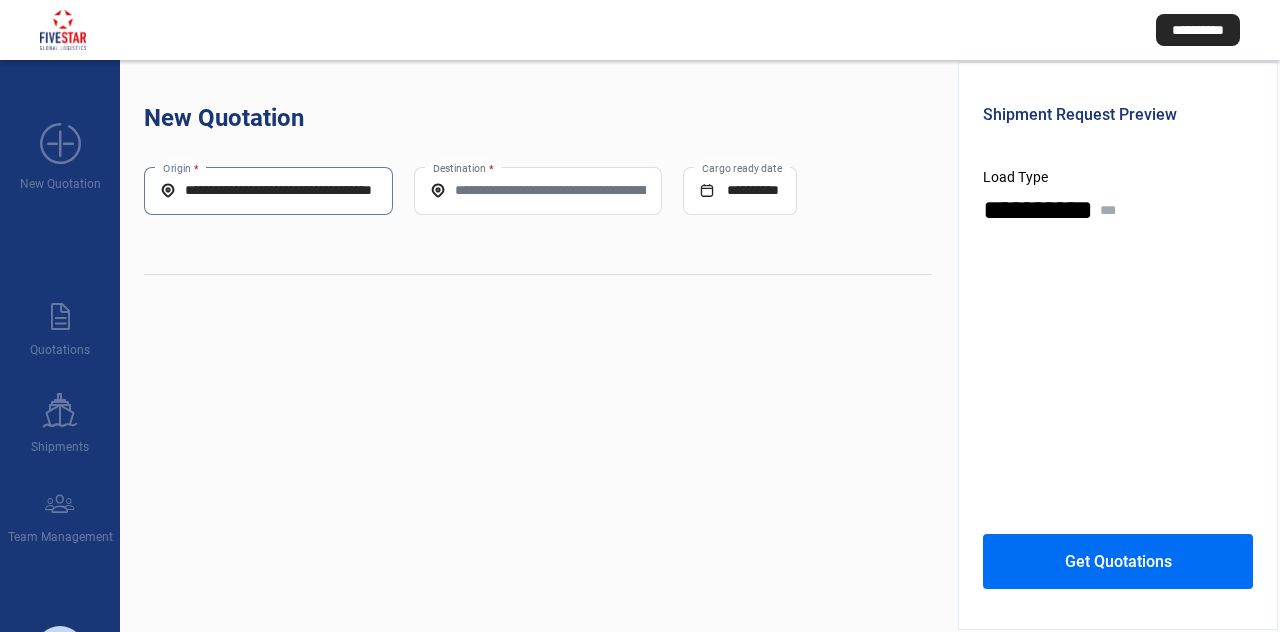 scroll, scrollTop: 0, scrollLeft: 52, axis: horizontal 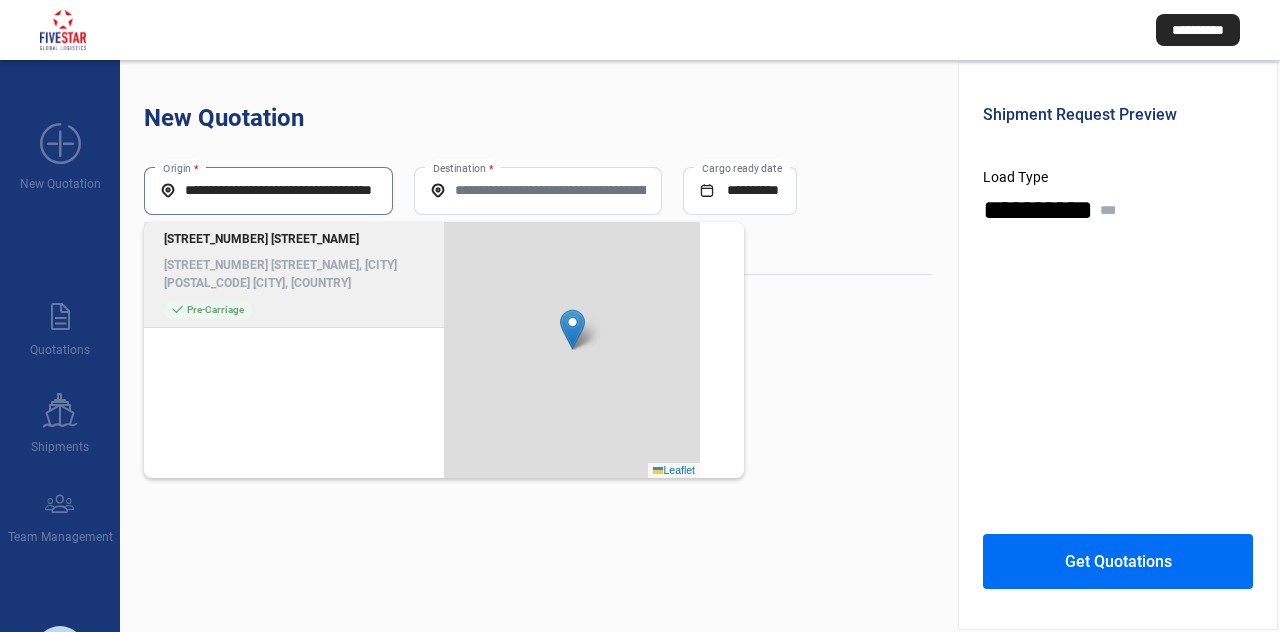 type on "**********" 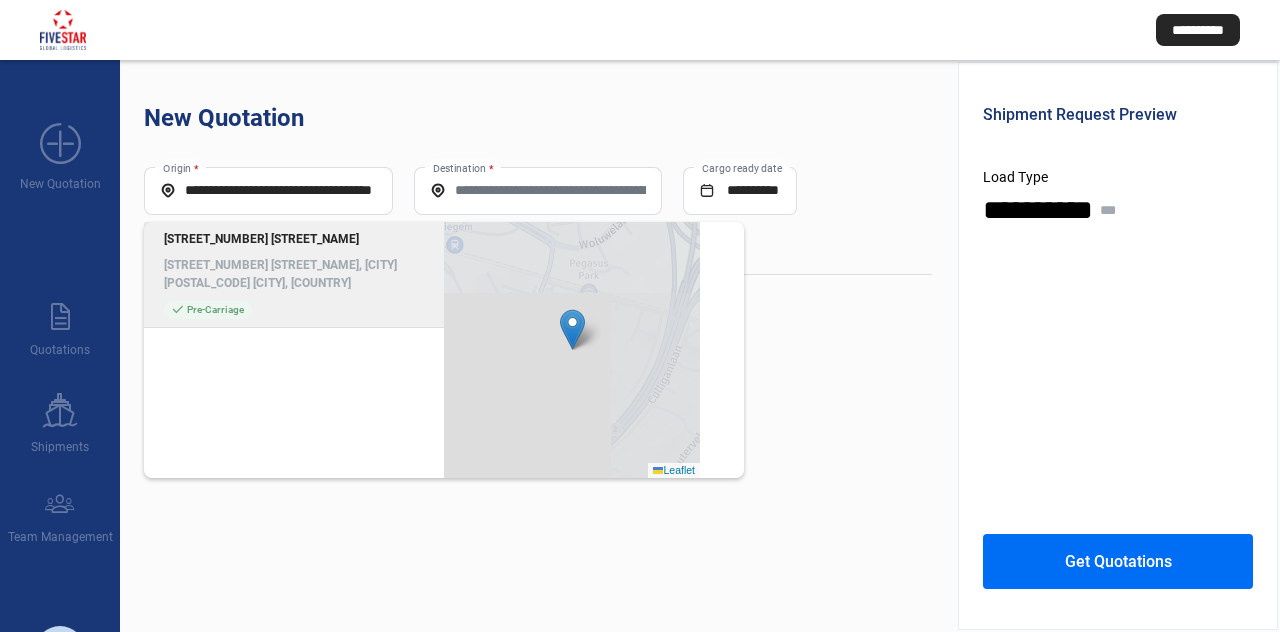 click on "[STREET_NUMBER] [STREET_NAME], [CITY] [POSTAL_CODE] [CITY], [COUNTRY]" at bounding box center (294, 274) 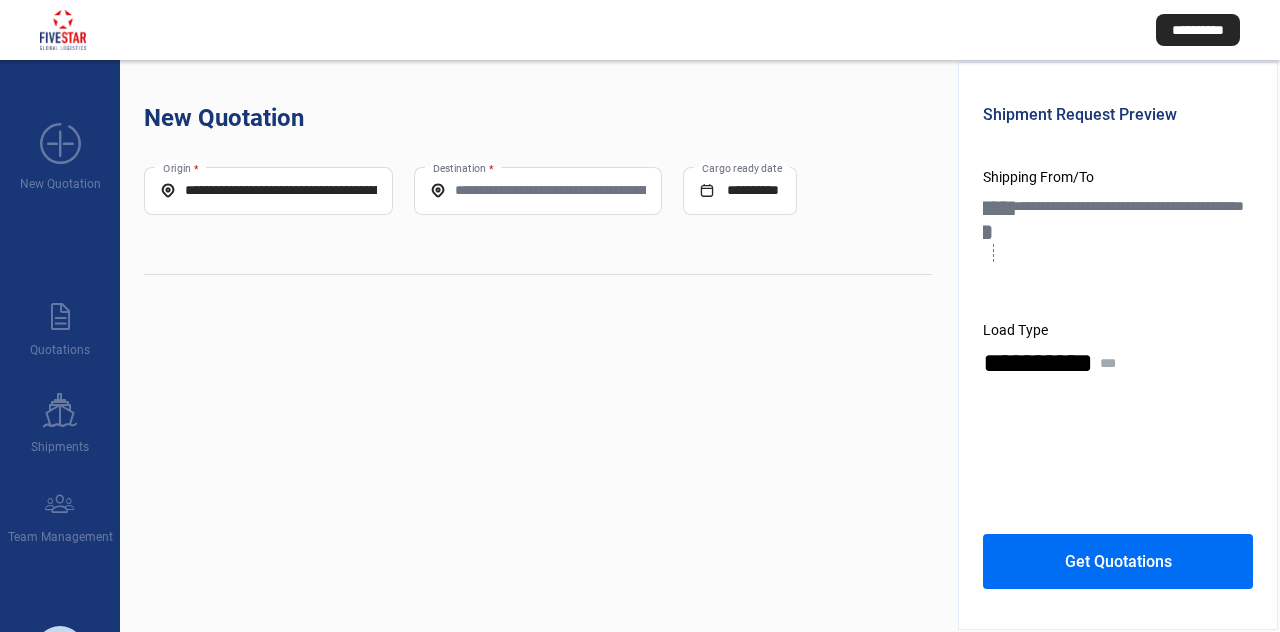 click on "Destination *" at bounding box center [538, 190] 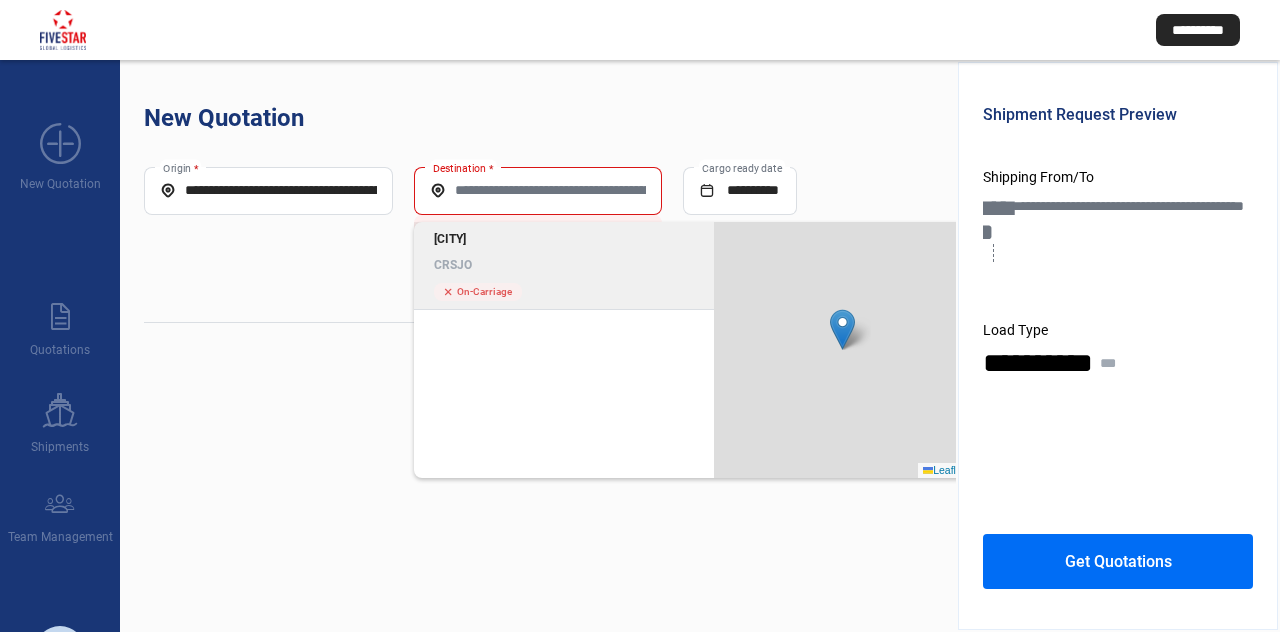 click on "CRSJO" at bounding box center (564, 265) 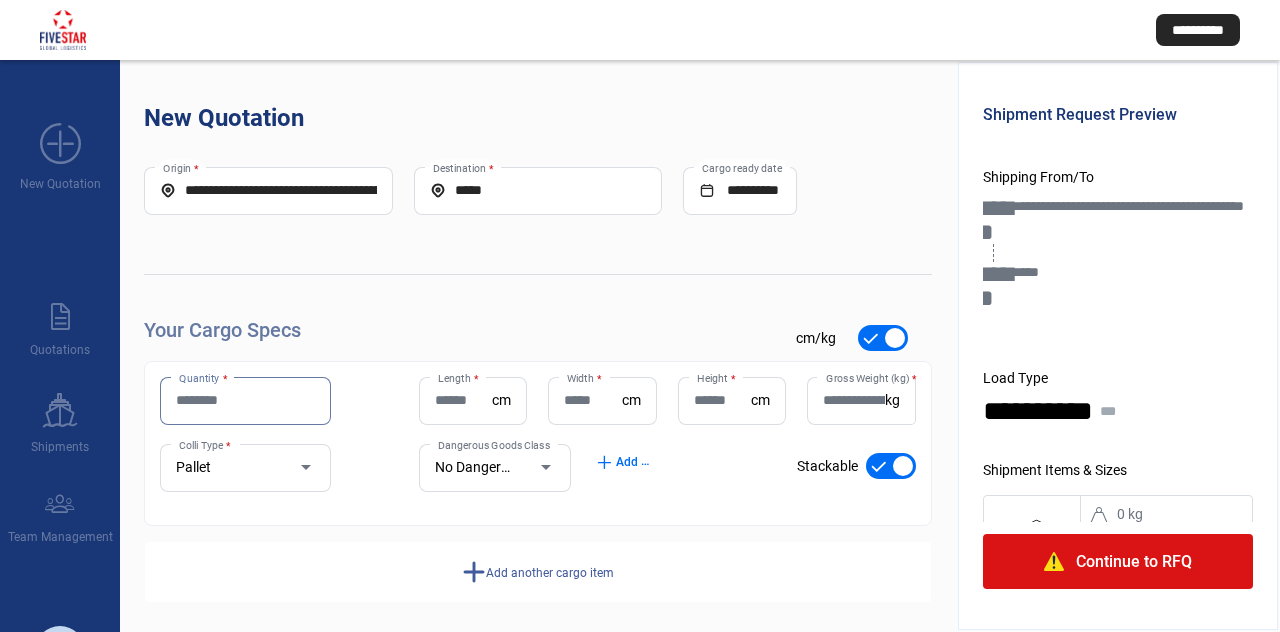 click on "Quantity *" at bounding box center (245, 400) 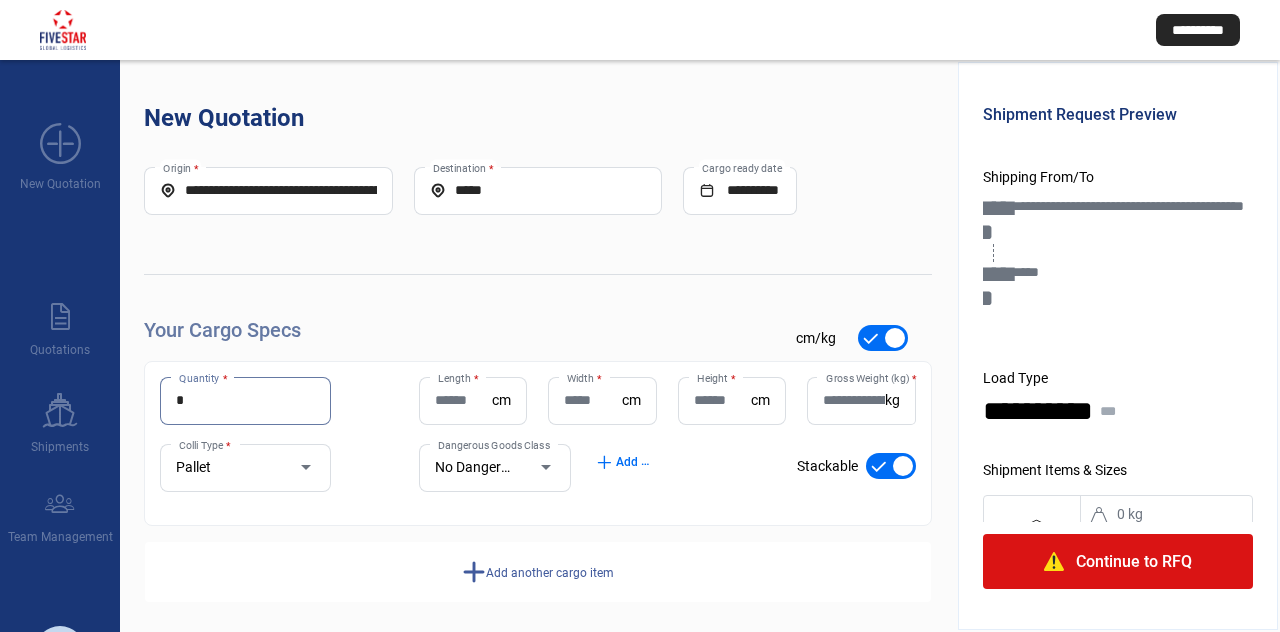 type on "*" 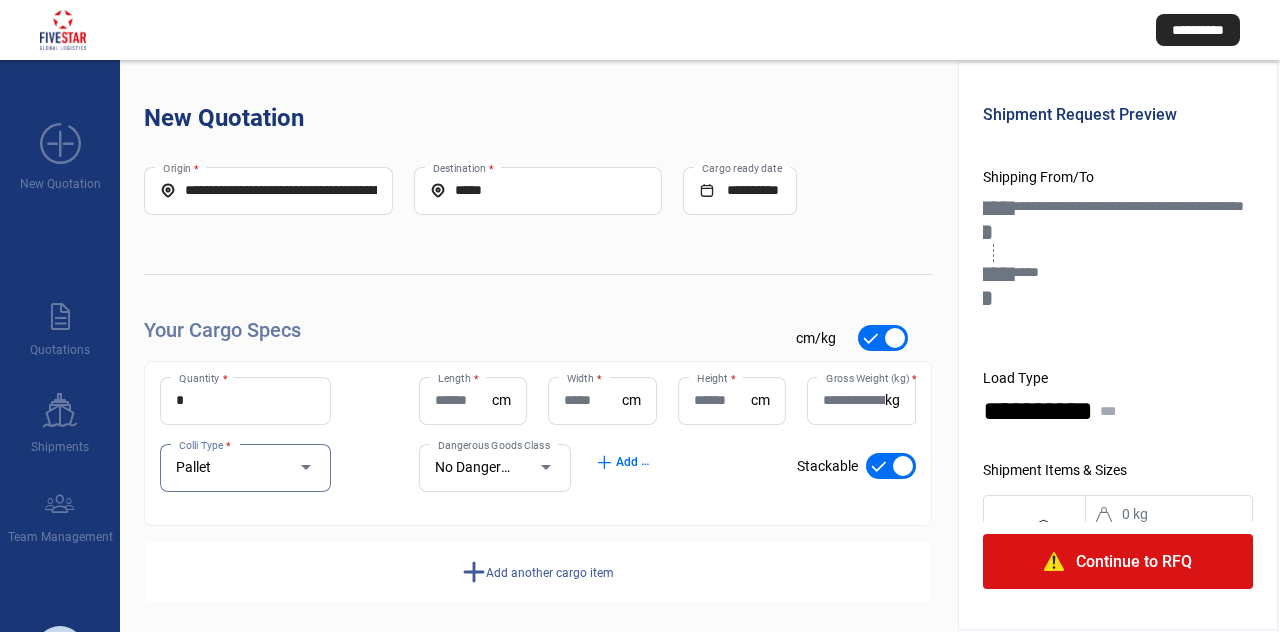 click at bounding box center [296, 468] 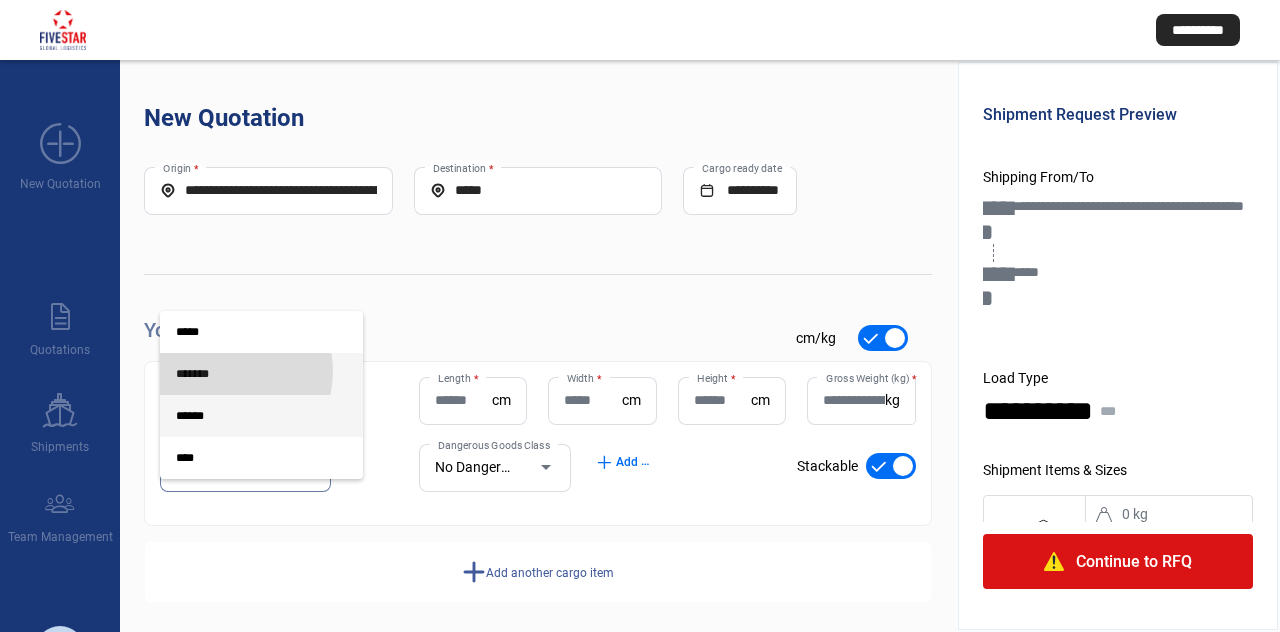 click on "*******" at bounding box center (245, 374) 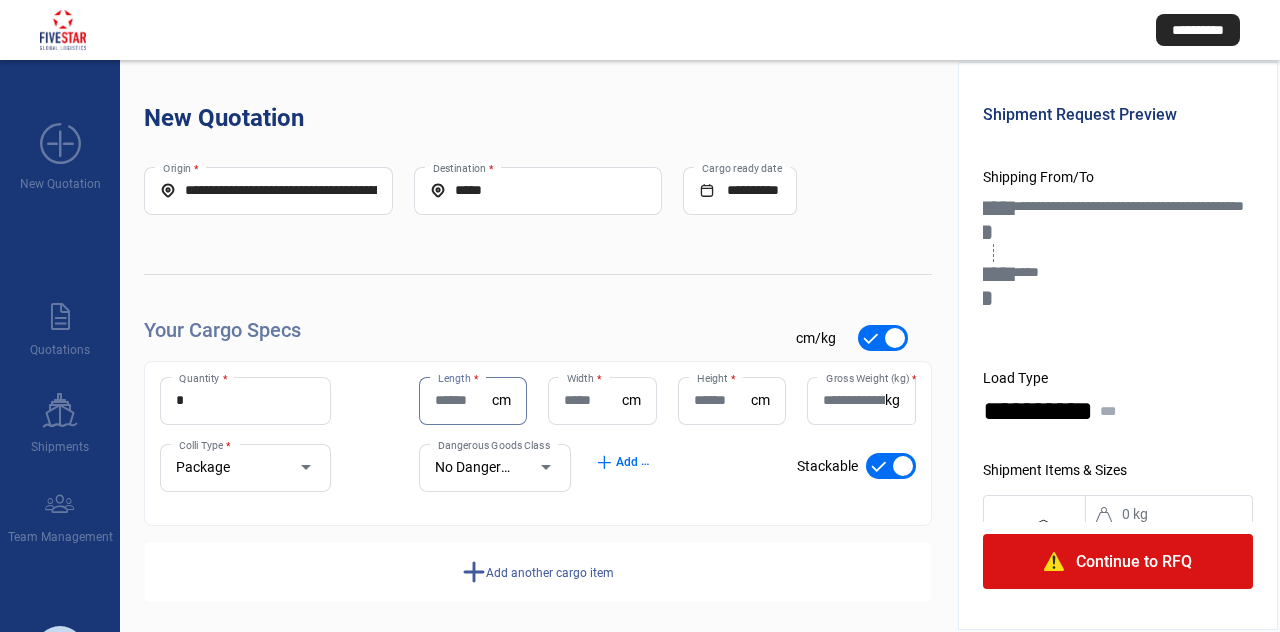 click on "Length  *" at bounding box center [463, 400] 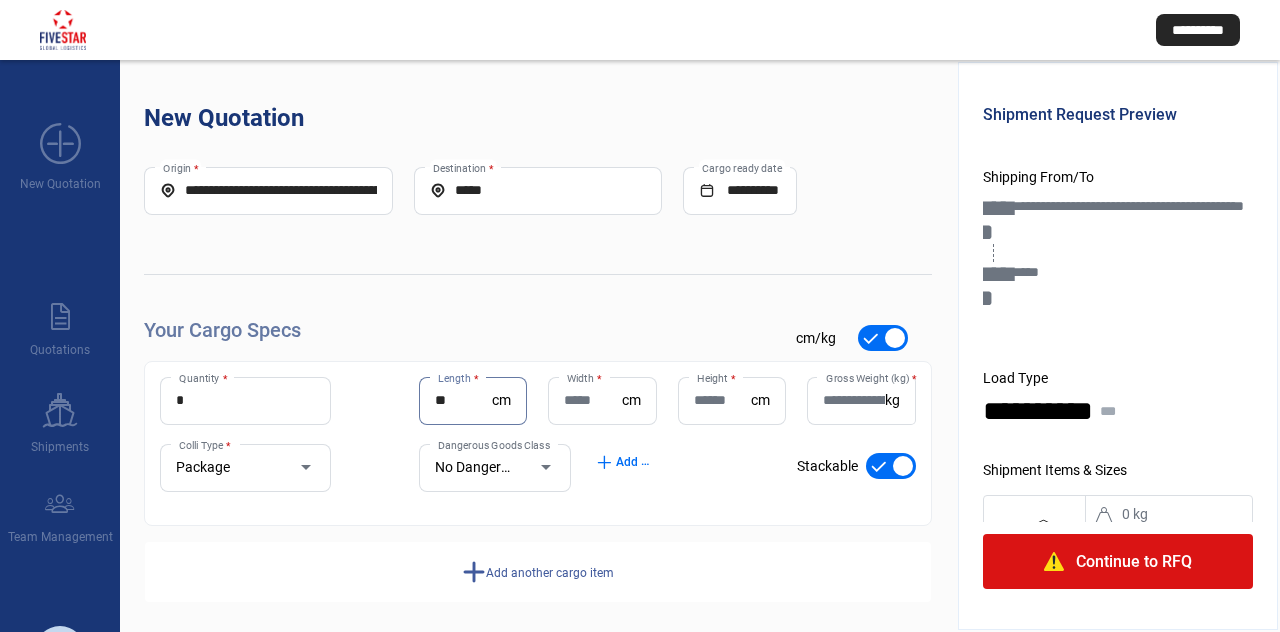 type on "**" 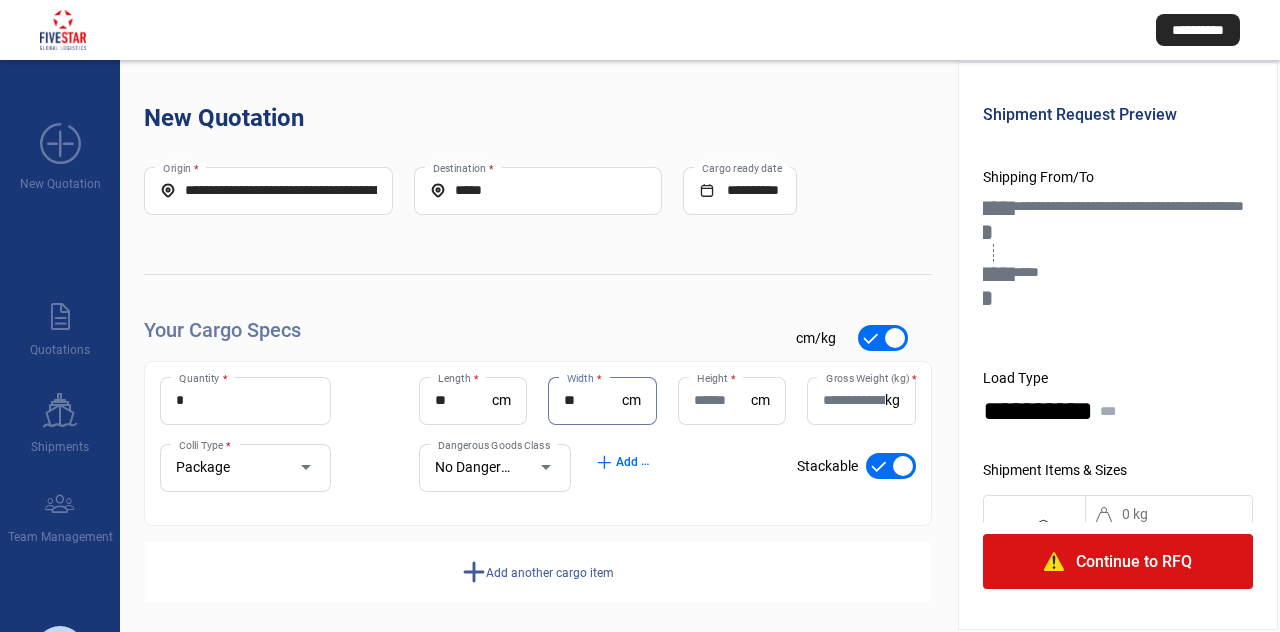 type on "**" 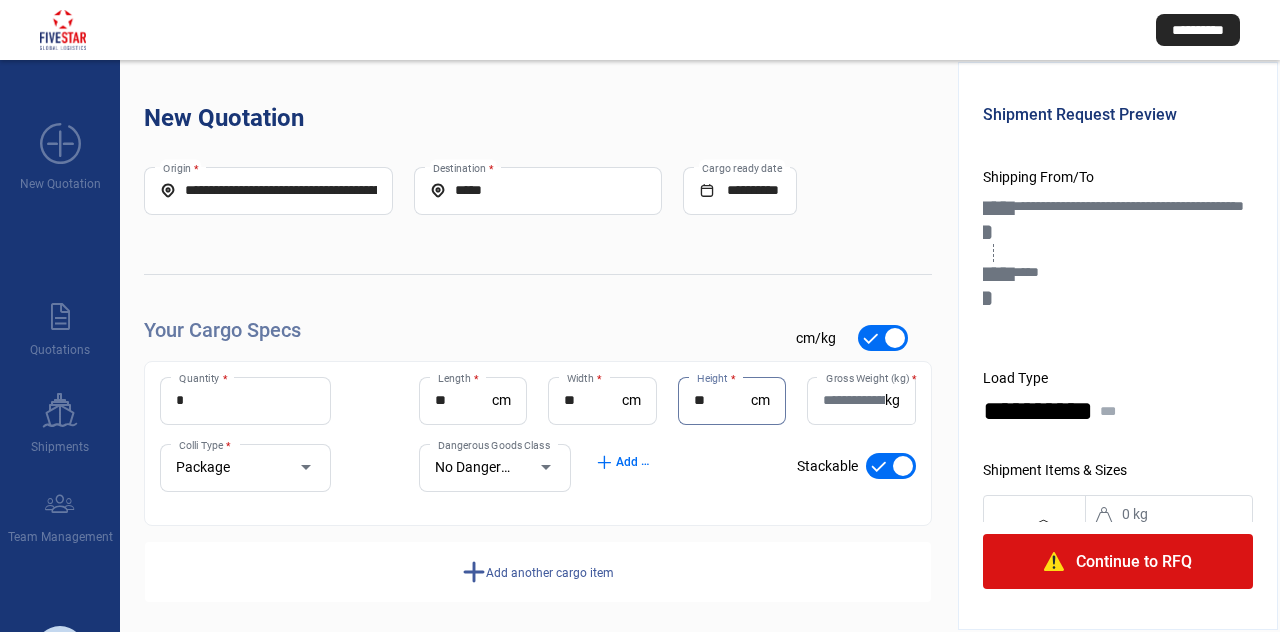 type on "**" 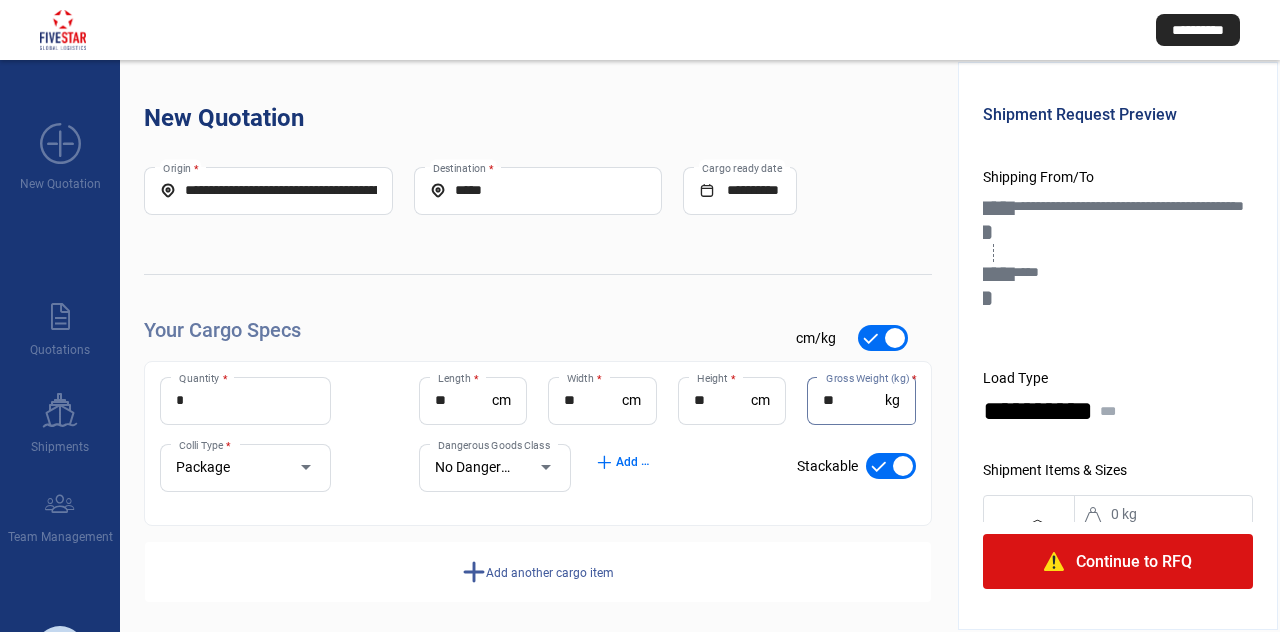 scroll, scrollTop: 10, scrollLeft: 0, axis: vertical 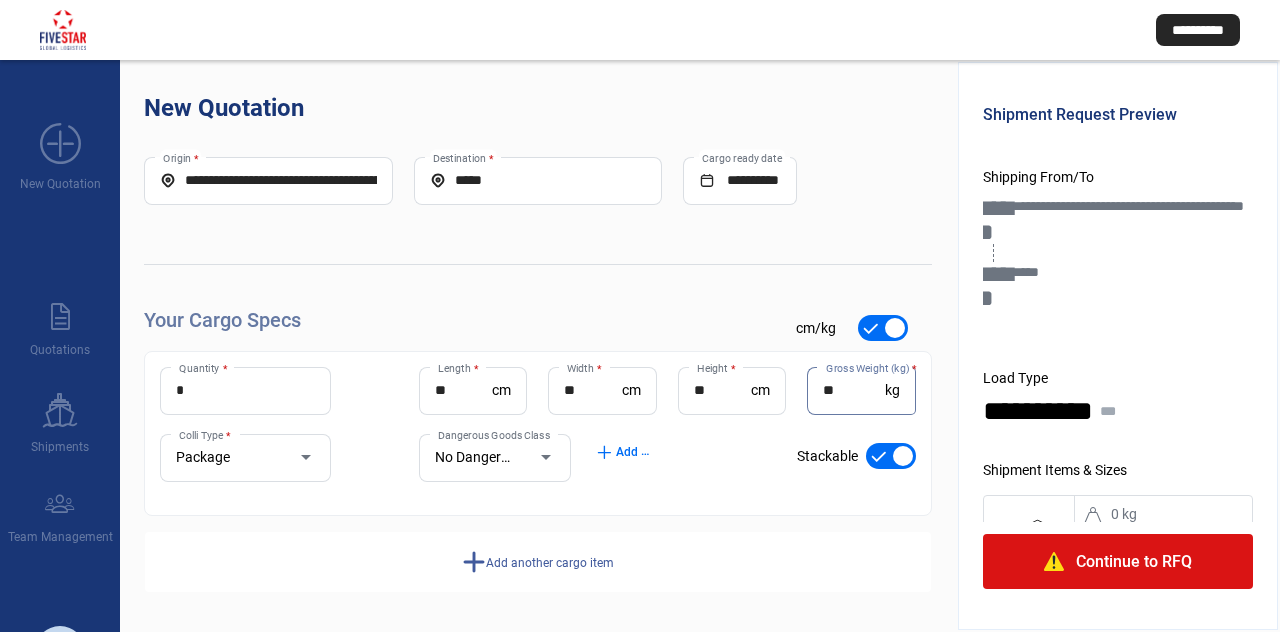 type on "**" 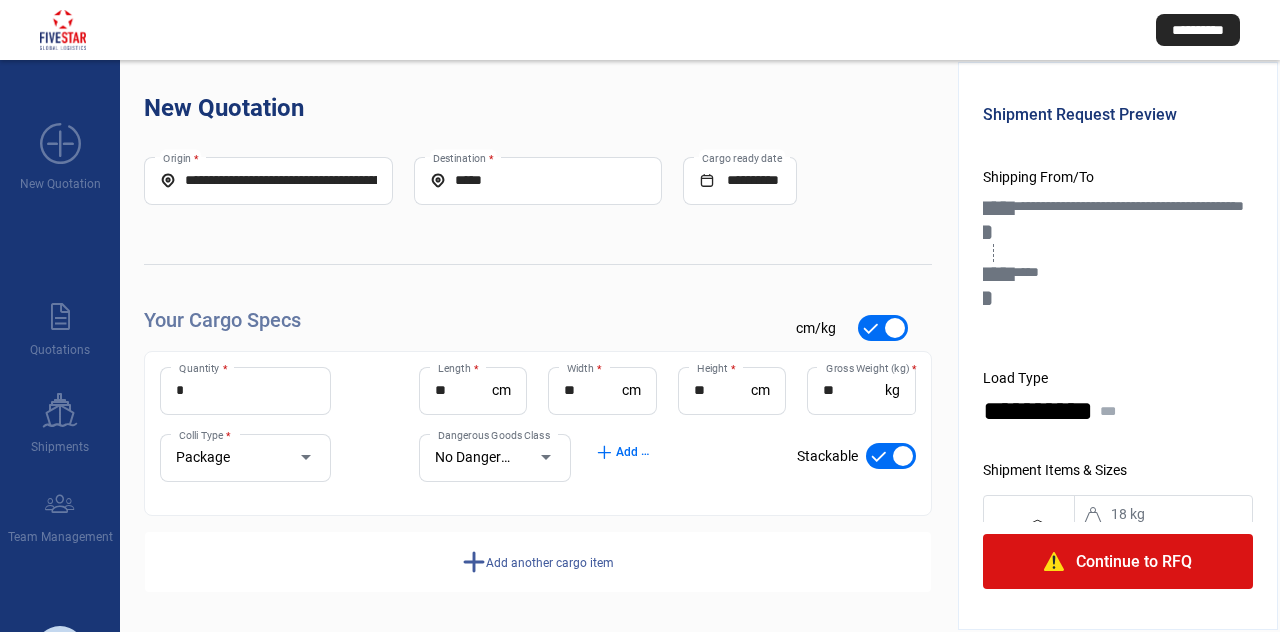 click on "Continue to RFQ" at bounding box center (1134, 562) 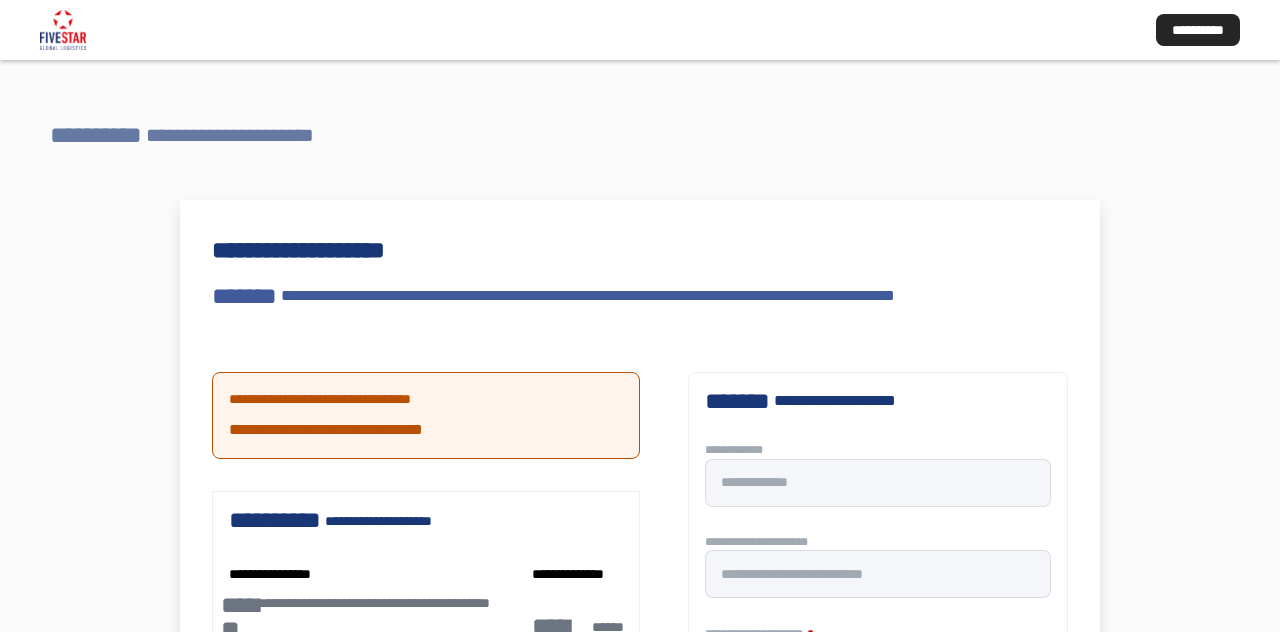 type 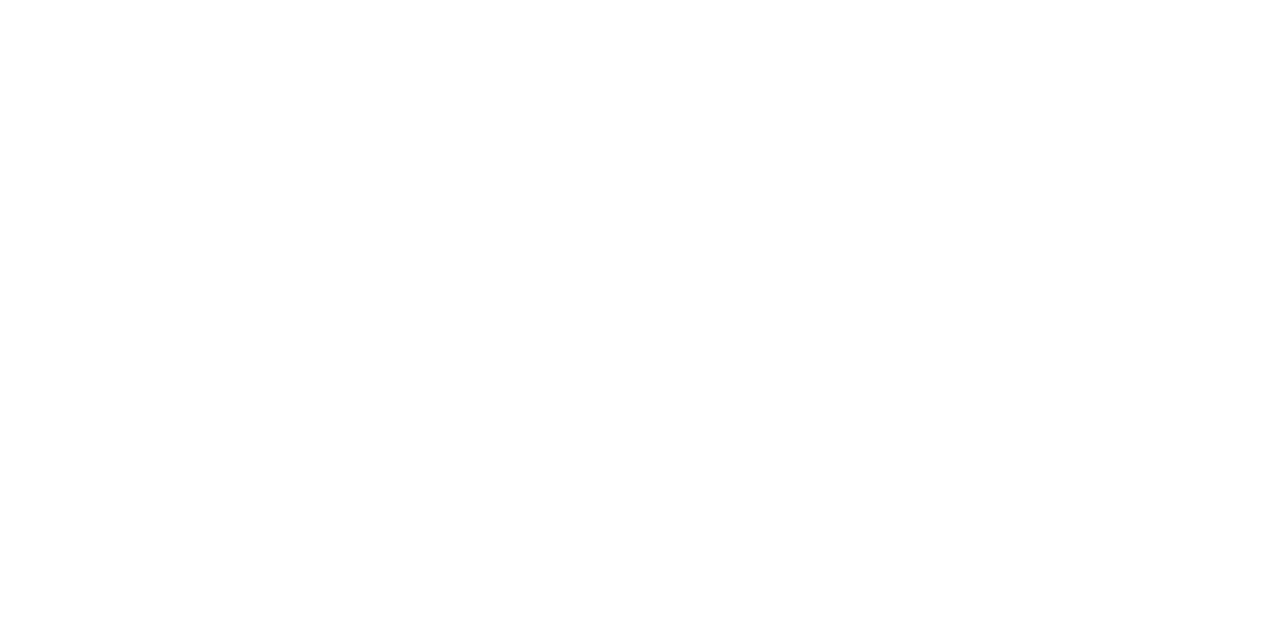 scroll, scrollTop: 0, scrollLeft: 0, axis: both 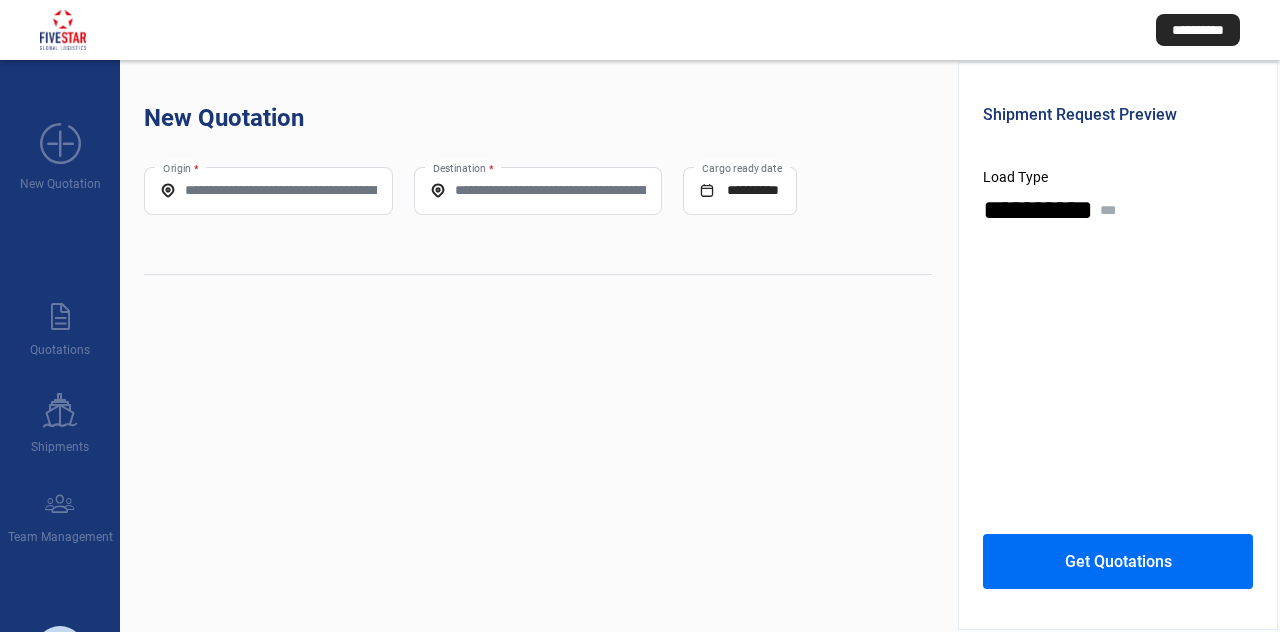 click on "Origin *" at bounding box center (268, 191) 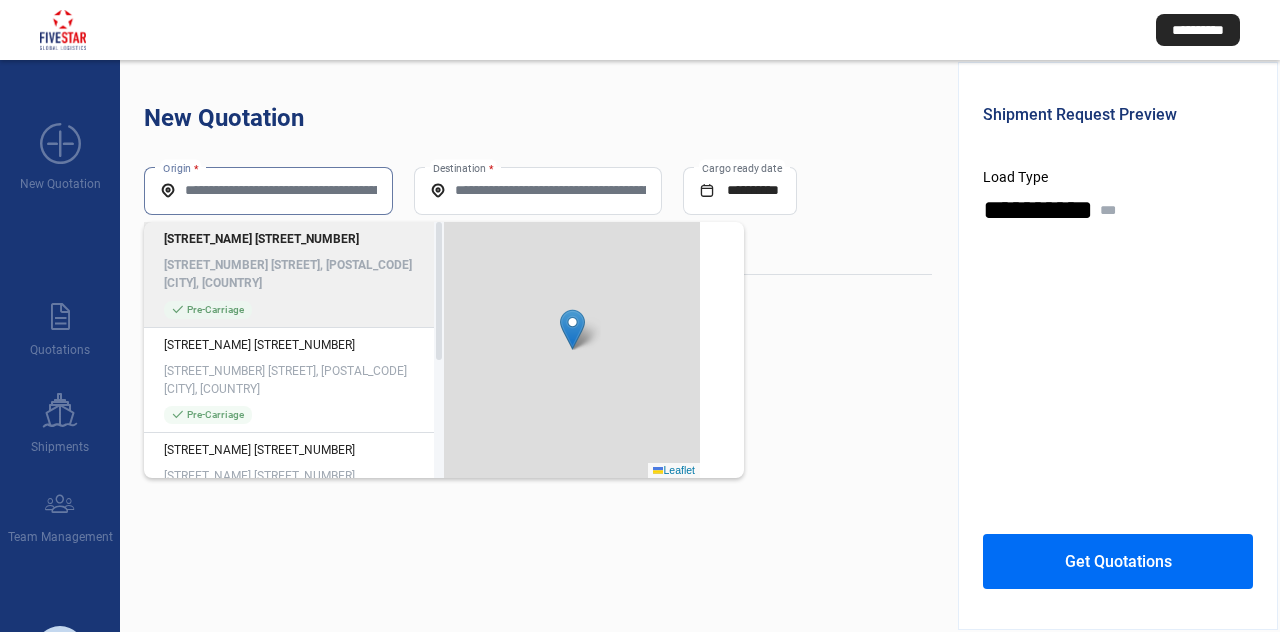 paste on "[MASKED]" 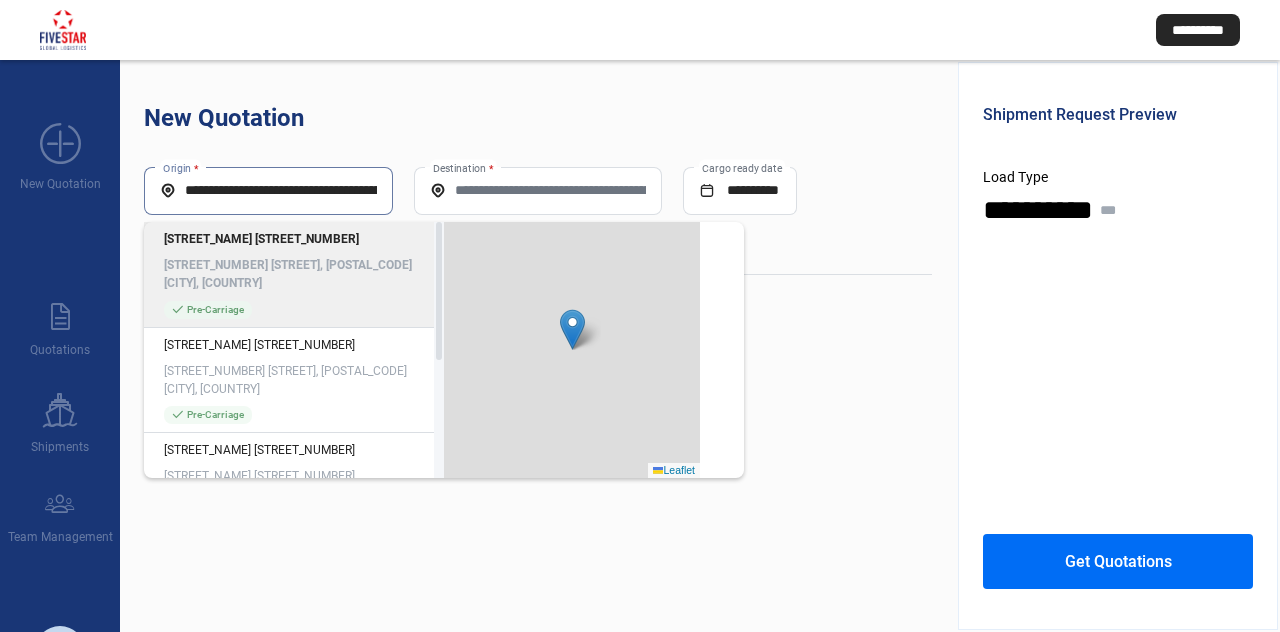 scroll, scrollTop: 0, scrollLeft: 254, axis: horizontal 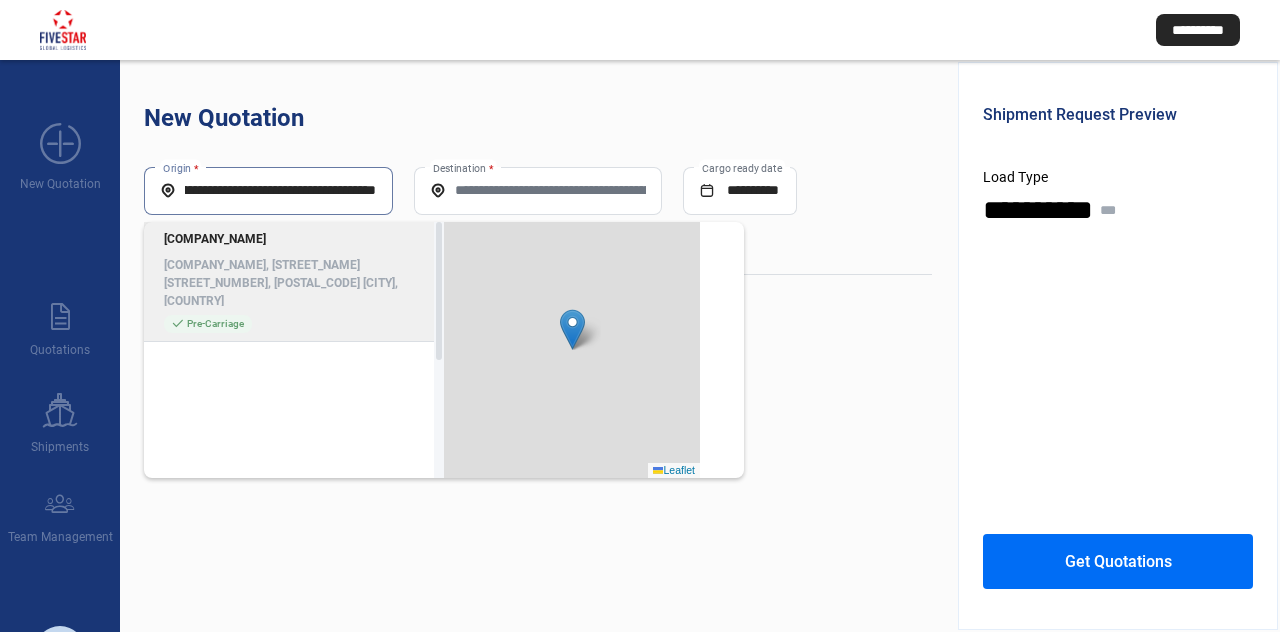 type on "[MASKED]" 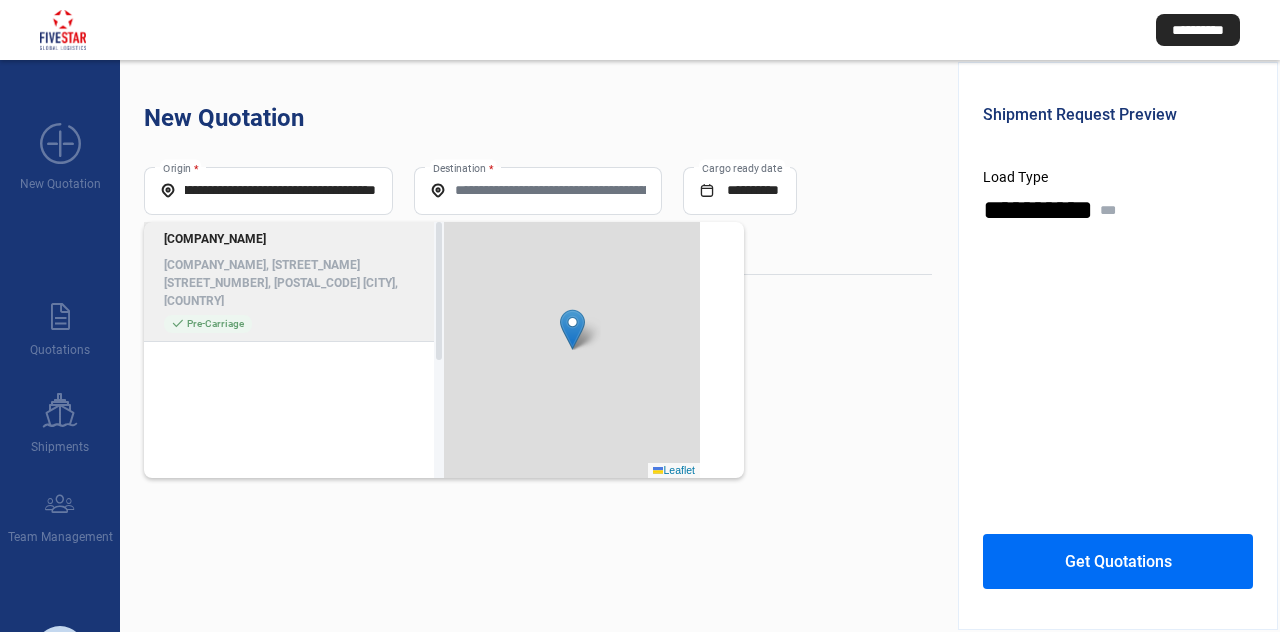 scroll, scrollTop: 0, scrollLeft: 0, axis: both 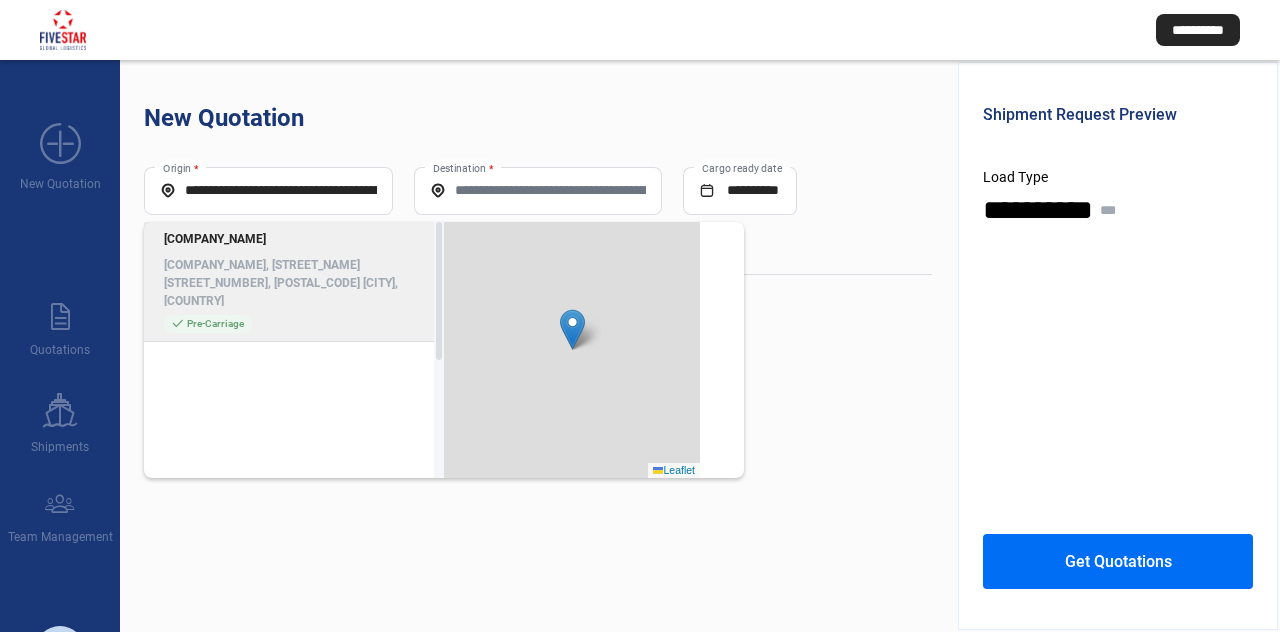 click on "[COMPANY_NAME], [STREET_NAME] [STREET_NUMBER], [POSTAL_CODE] [CITY], [COUNTRY]" at bounding box center [294, 283] 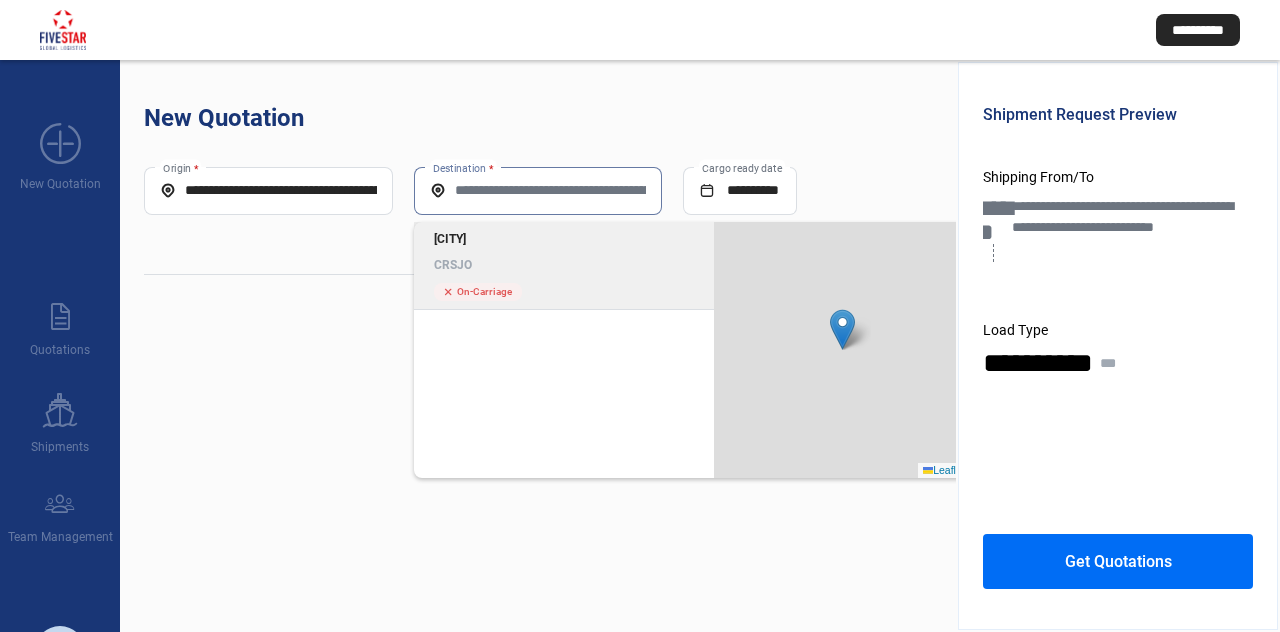 click on "Destination *" at bounding box center (538, 190) 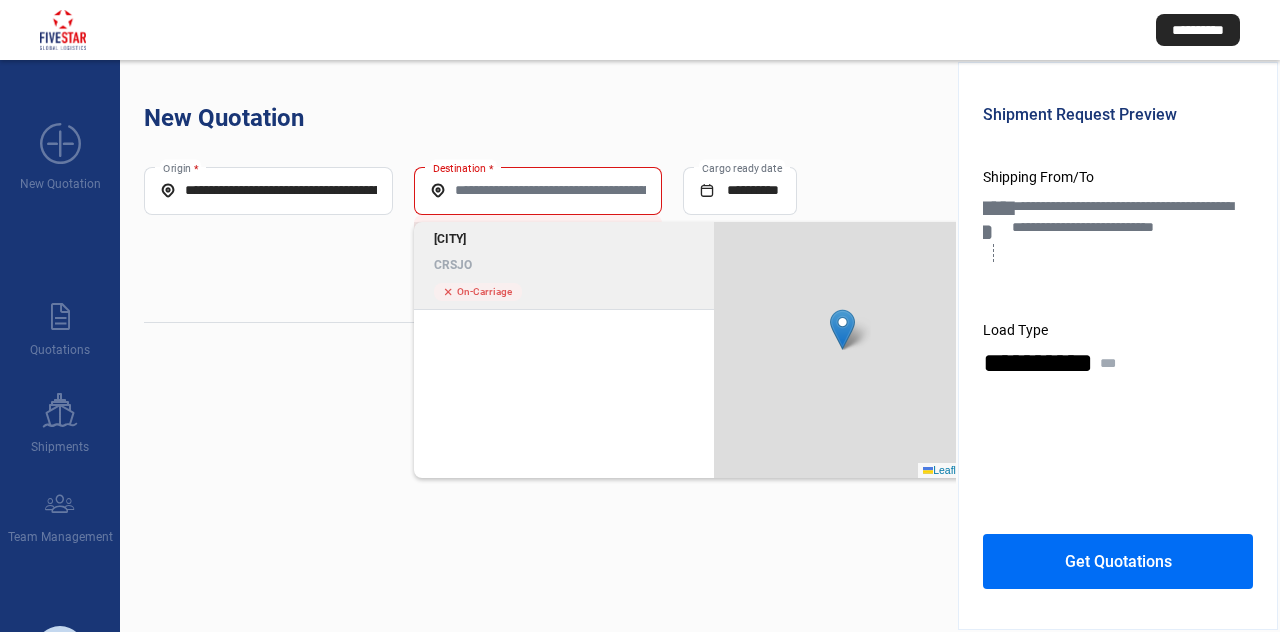 click on "CRSJO" at bounding box center [564, 265] 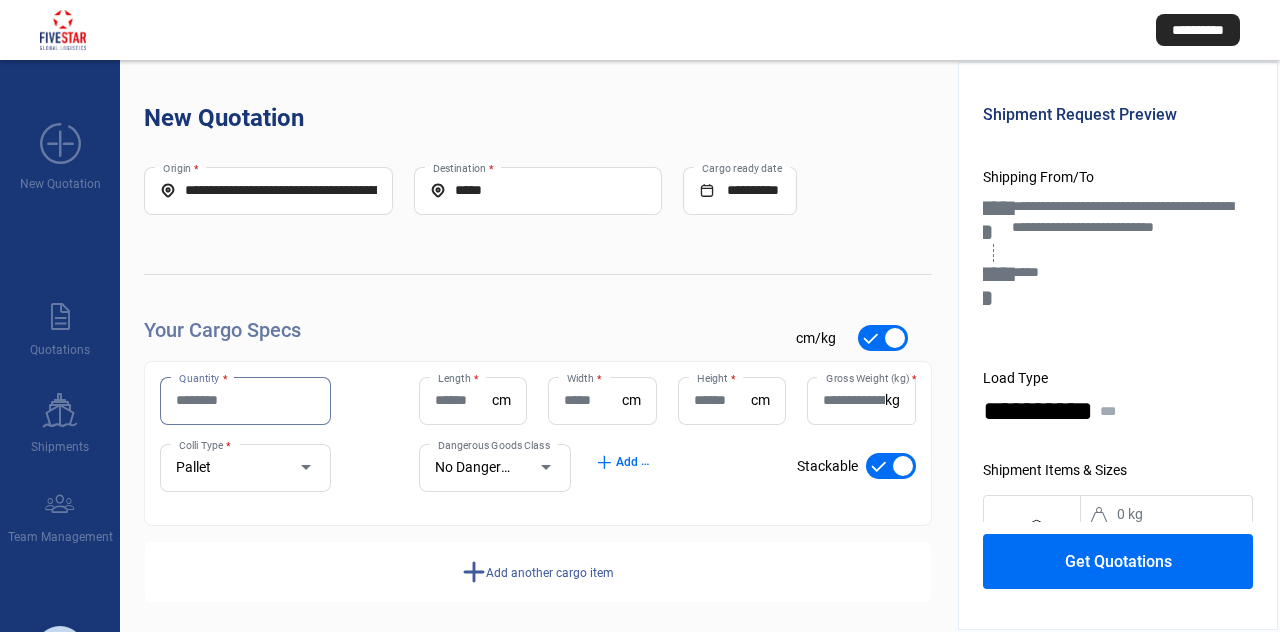 click on "Quantity *" at bounding box center (245, 400) 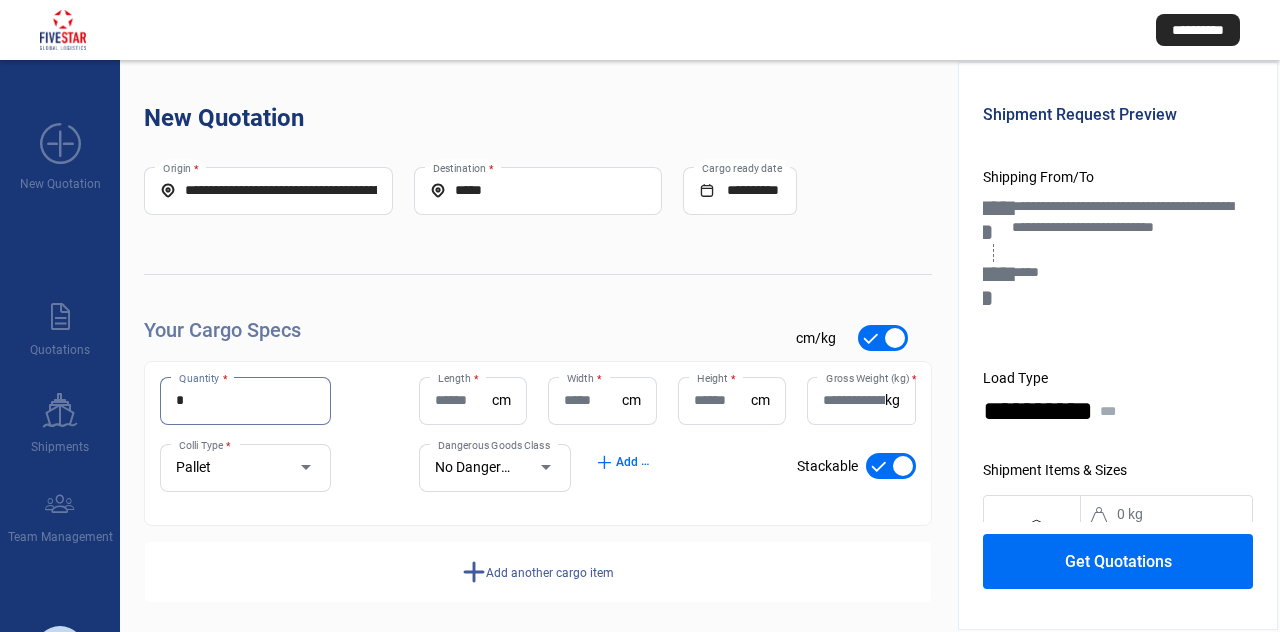 type on "*" 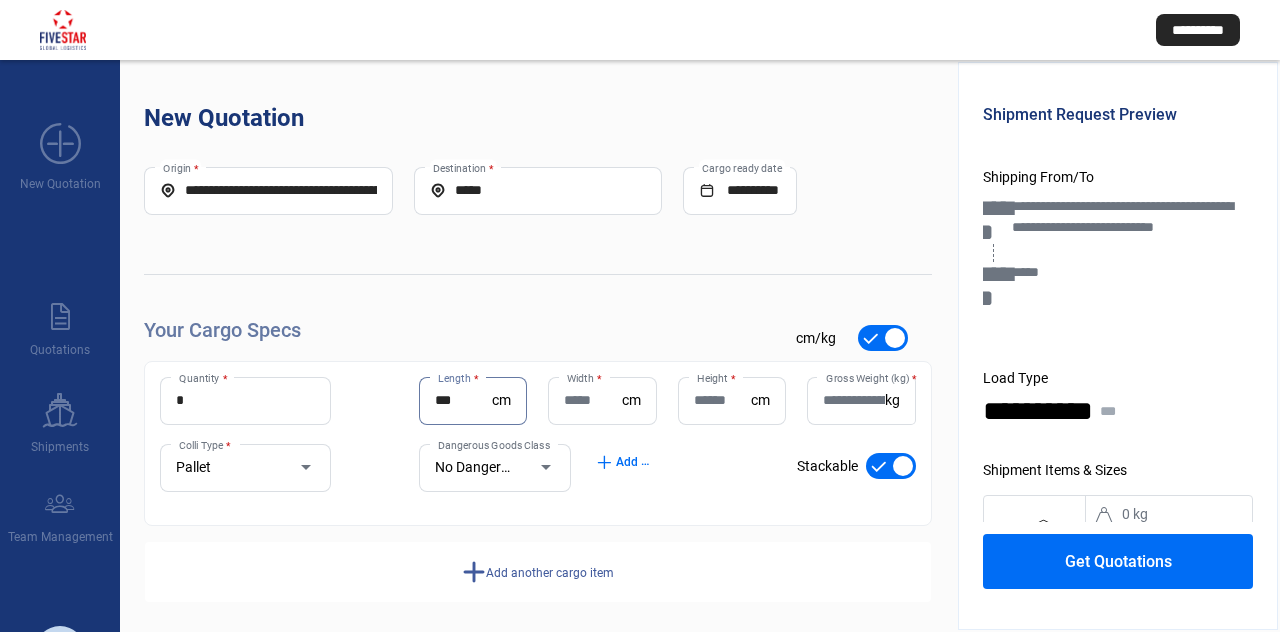 type on "[MASKED]" 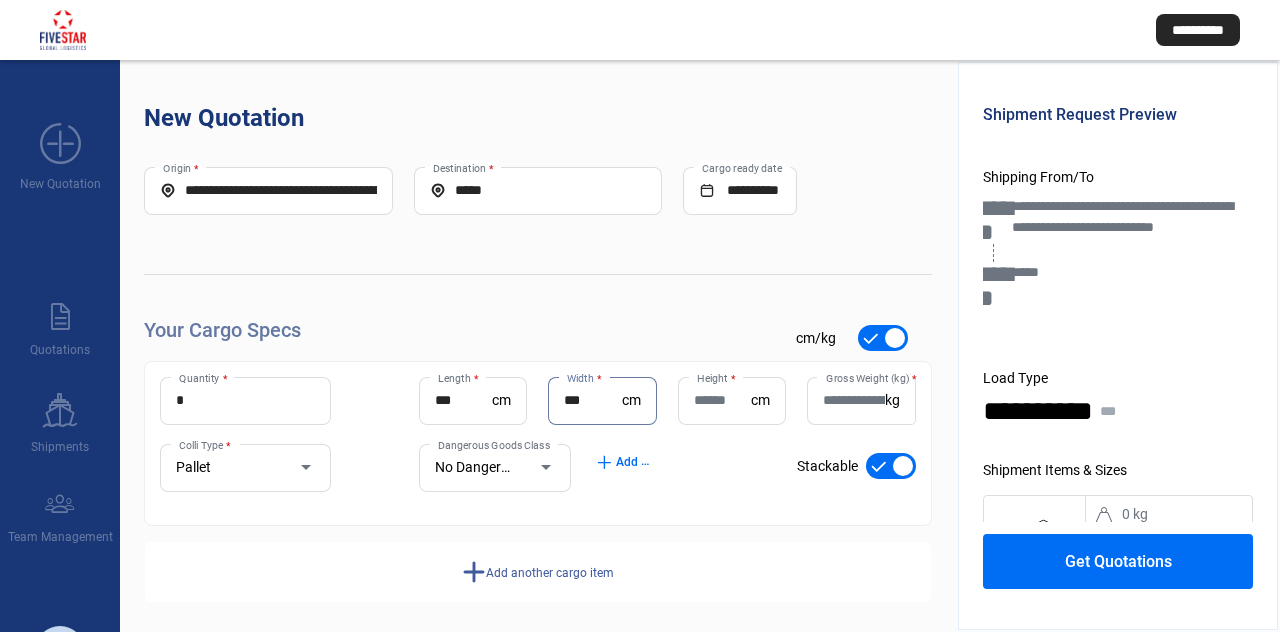 type on "[MASKED]" 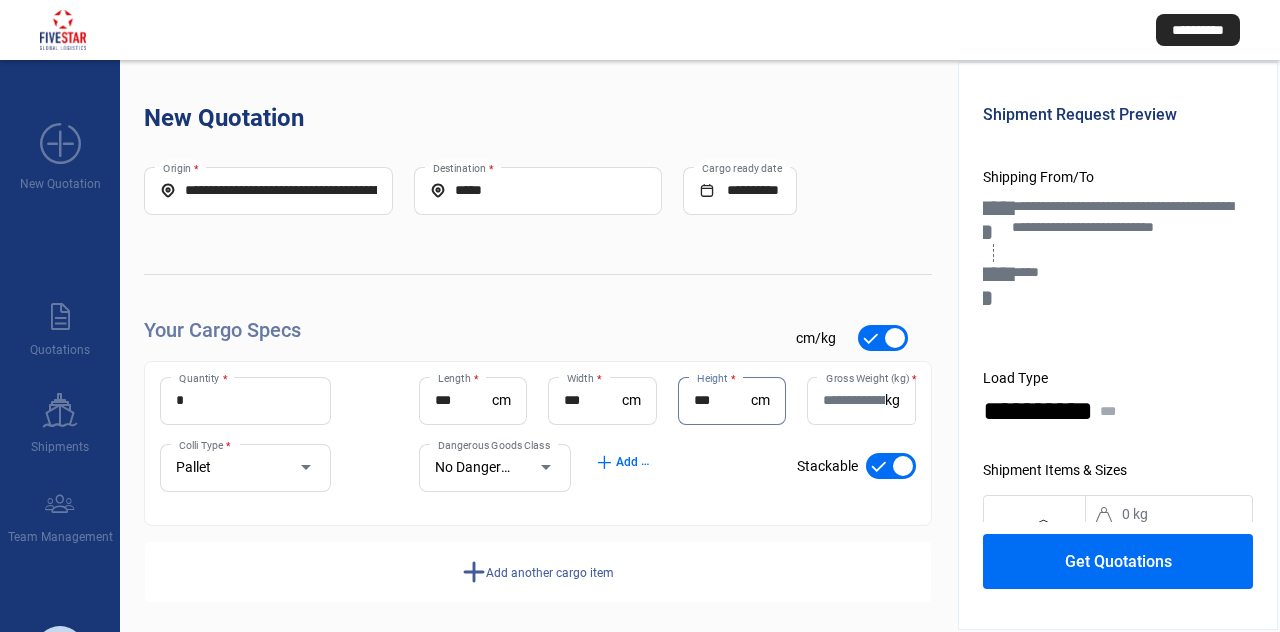 type on "[MASKED]" 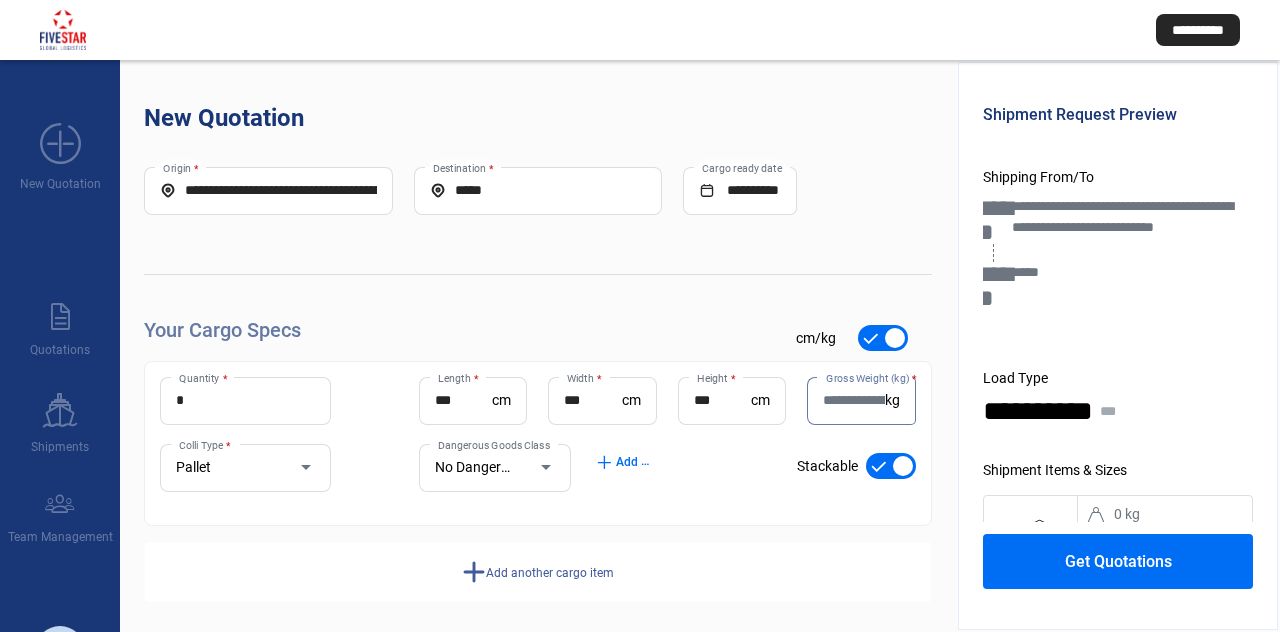 click on "Gross Weight (kg)  *" at bounding box center (853, 400) 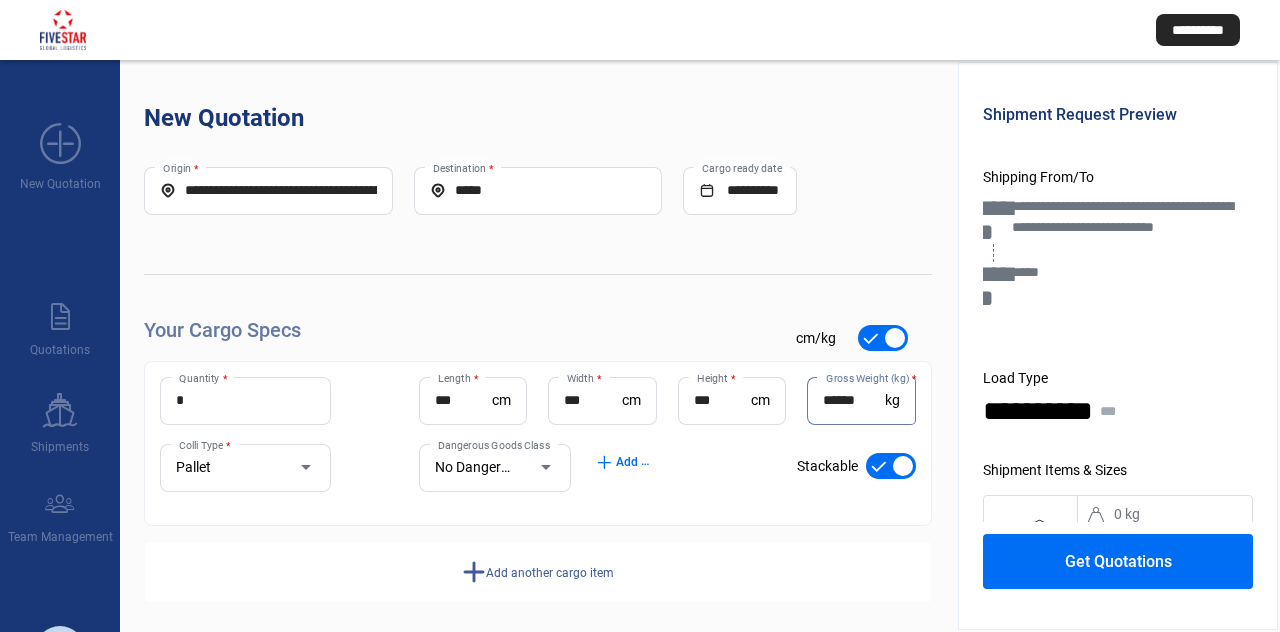 type on "[MASKED]" 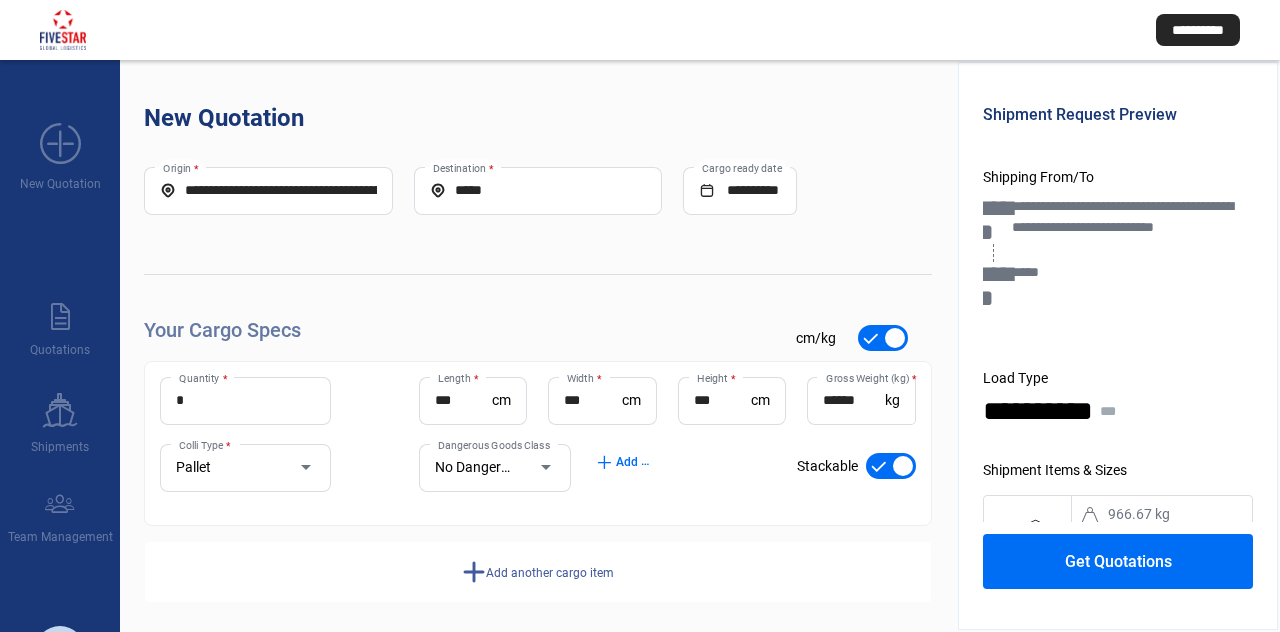 drag, startPoint x: 894, startPoint y: 483, endPoint x: 894, endPoint y: 469, distance: 14 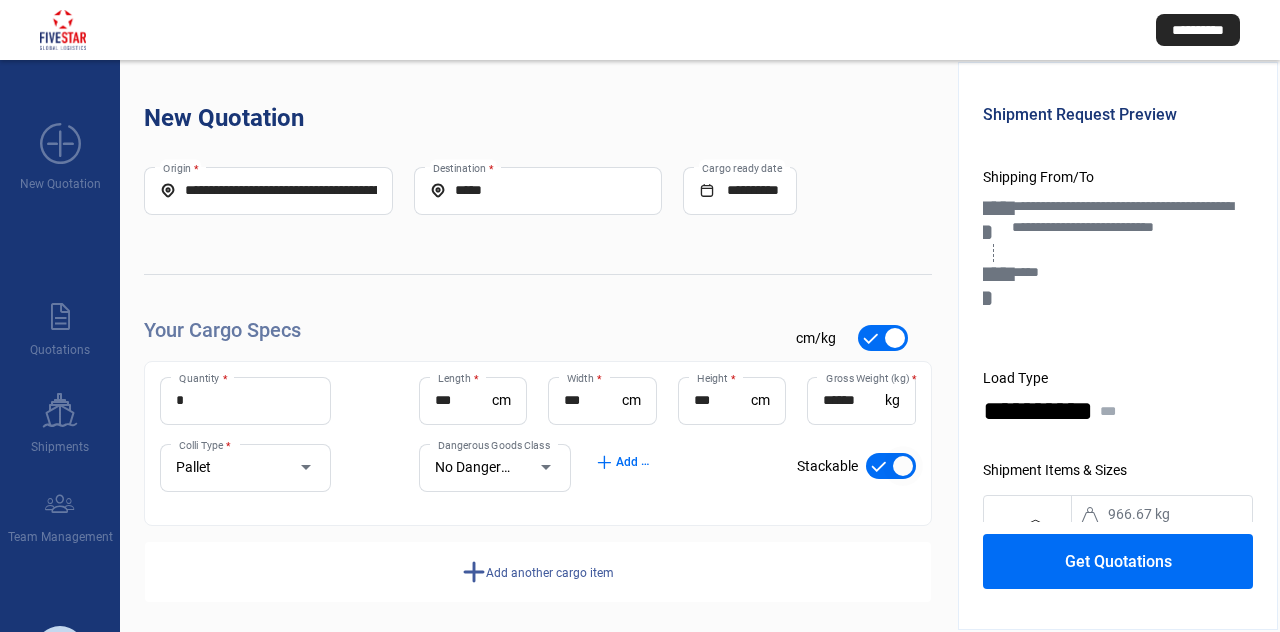 click at bounding box center [903, 466] 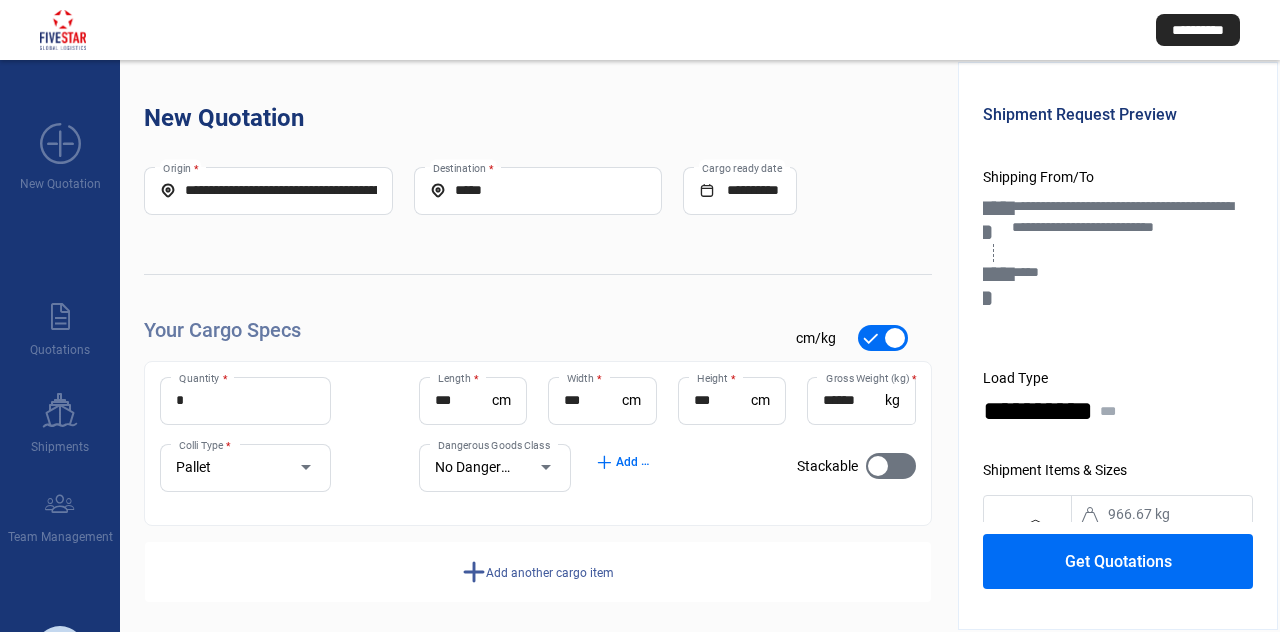 click on "Get Quotations" at bounding box center (1118, 561) 